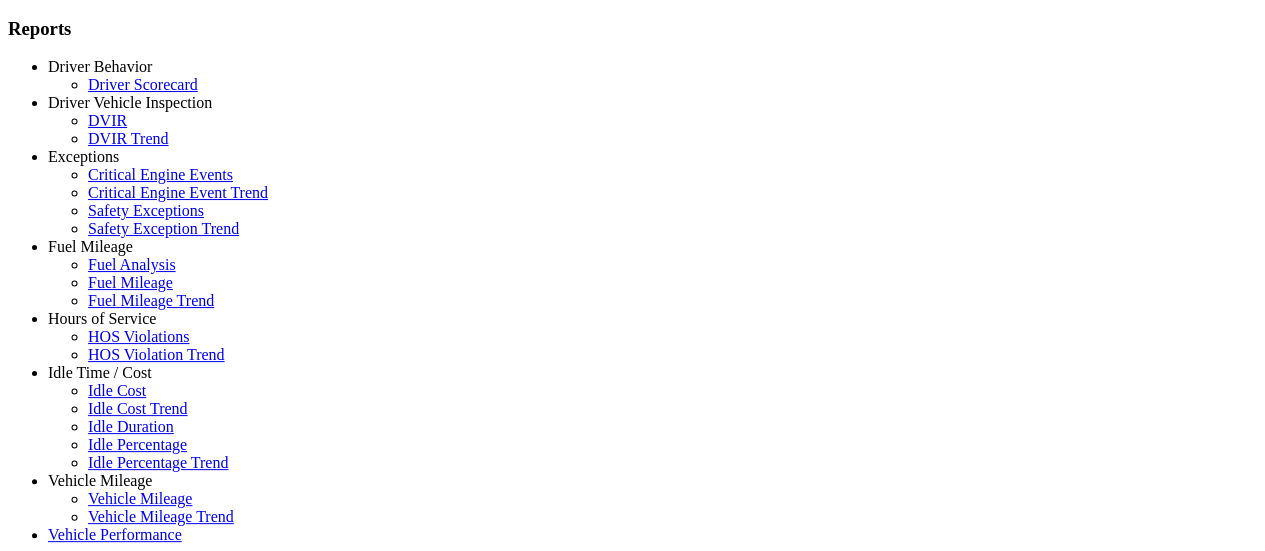 scroll, scrollTop: 134, scrollLeft: 0, axis: vertical 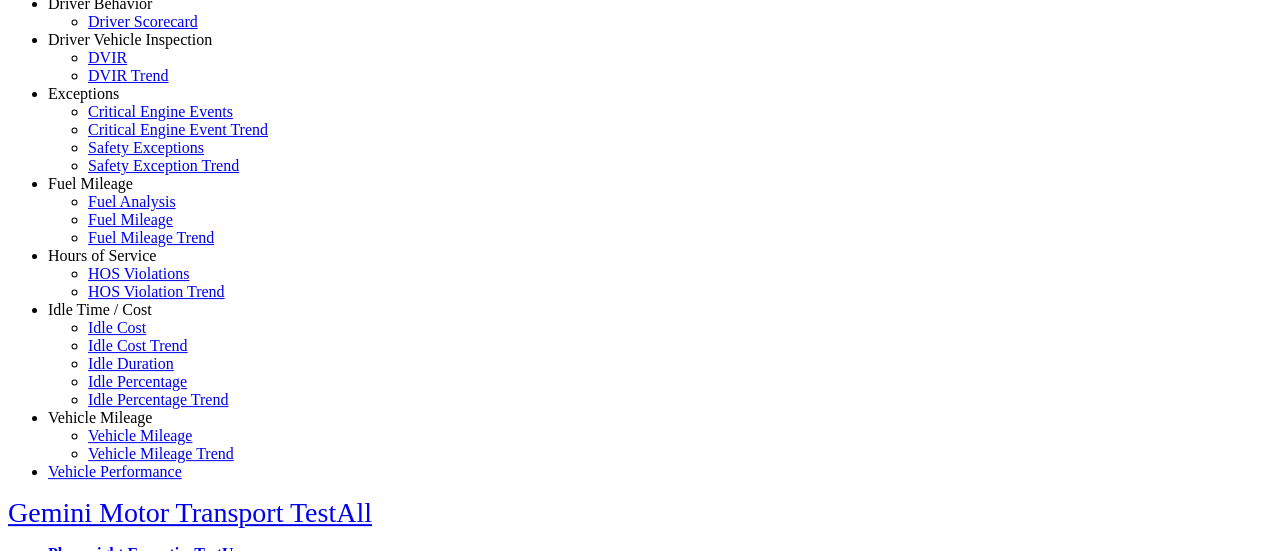 click on "Idle Time / Cost" at bounding box center [100, 309] 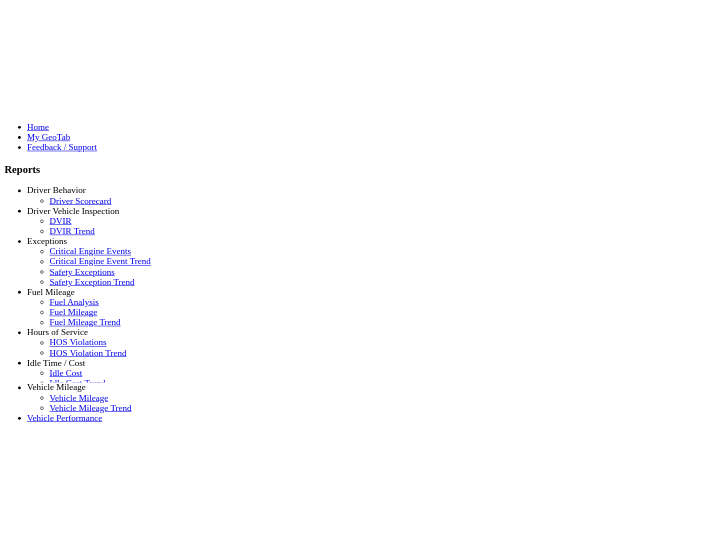 scroll, scrollTop: 0, scrollLeft: 0, axis: both 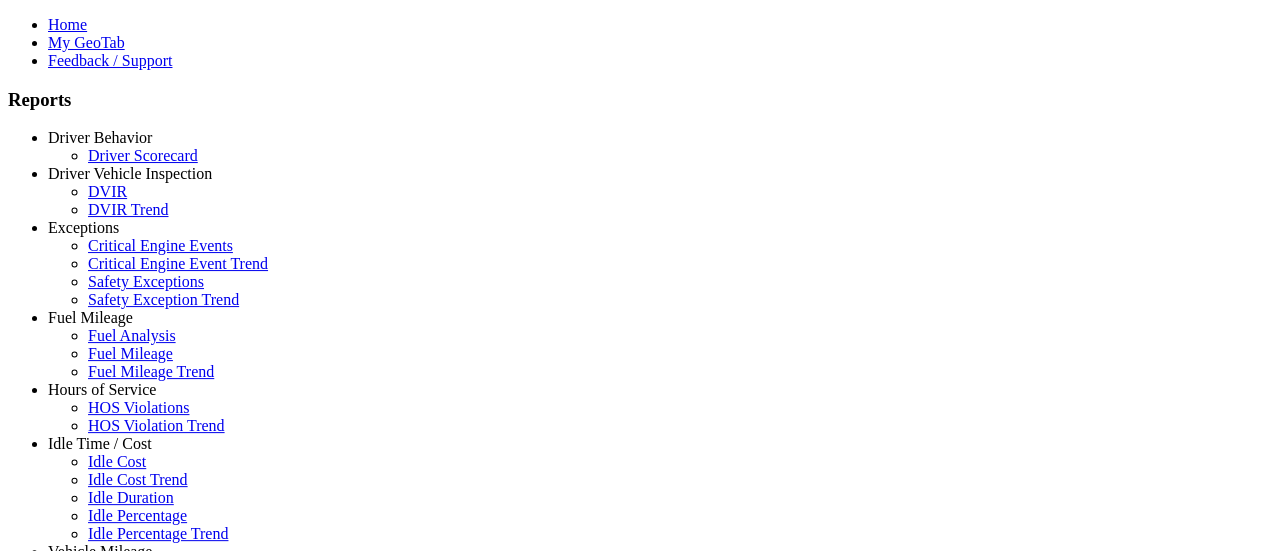 drag, startPoint x: 382, startPoint y: 169, endPoint x: 320, endPoint y: 131, distance: 72.718636 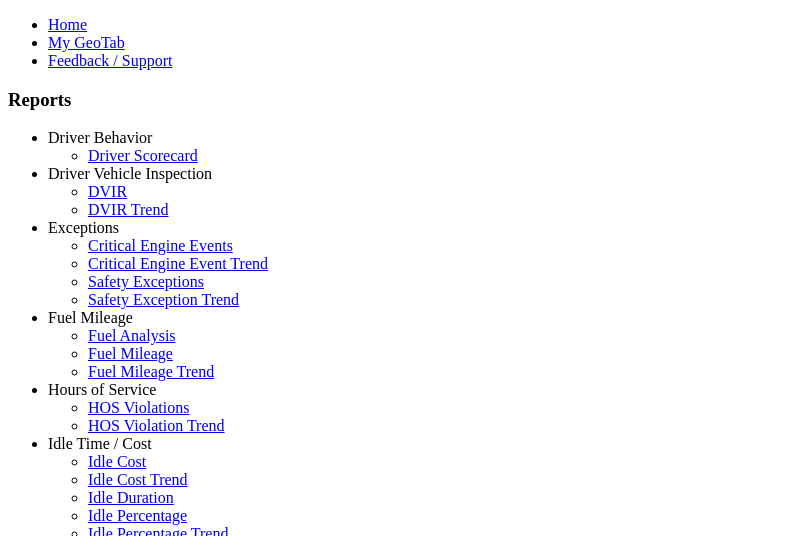 click at bounding box center (8, 631) 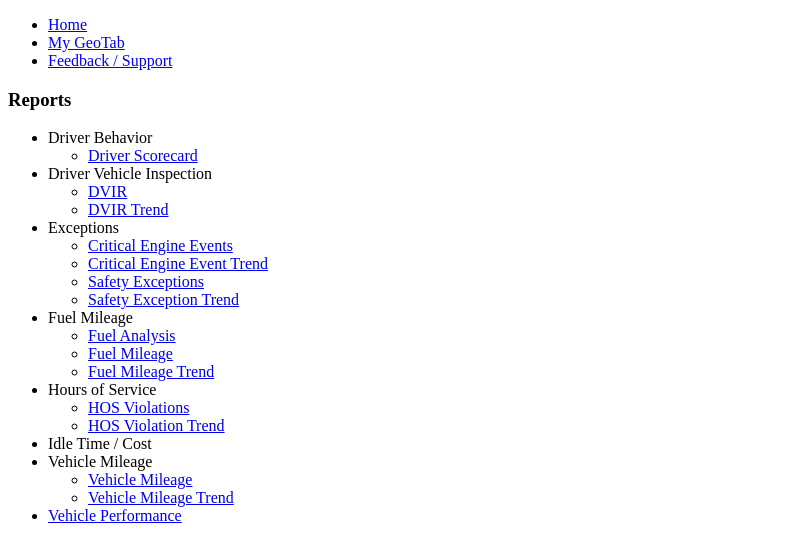 click on "**********" at bounding box center [71, 779] 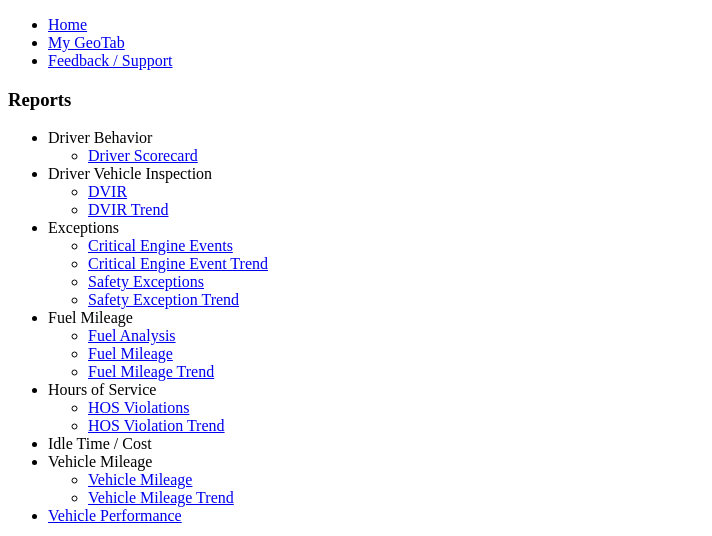 click on "**********" at bounding box center (97, 1111) 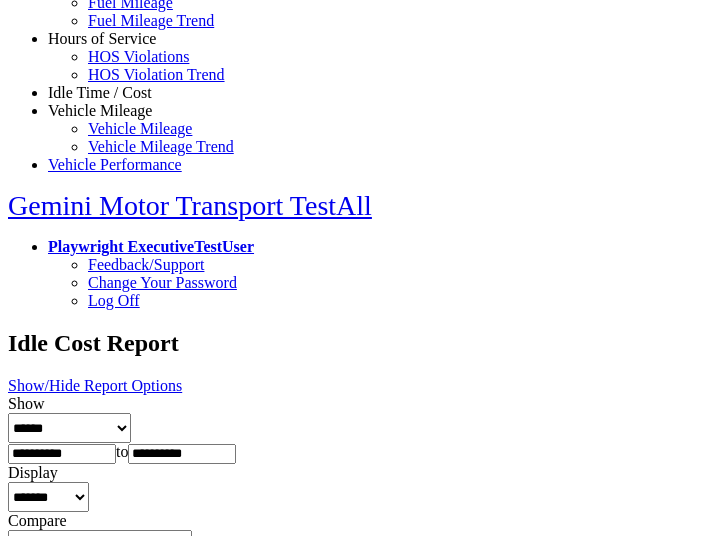 scroll, scrollTop: 379, scrollLeft: 0, axis: vertical 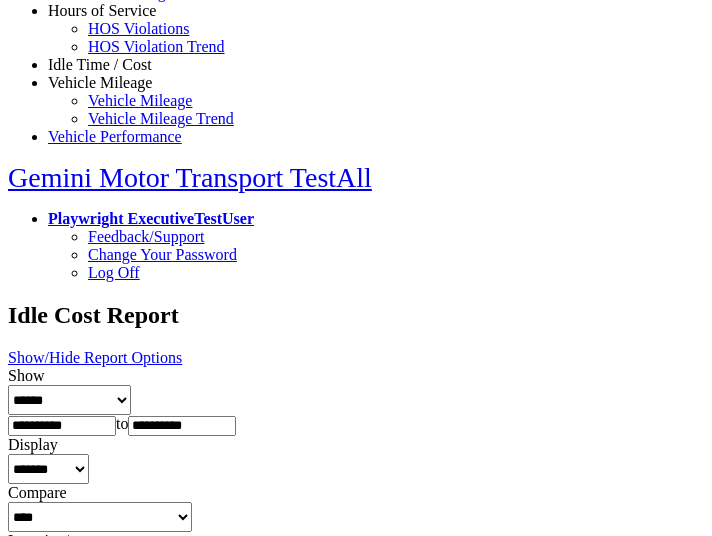 drag, startPoint x: 514, startPoint y: 60, endPoint x: 517, endPoint y: 71, distance: 11.401754 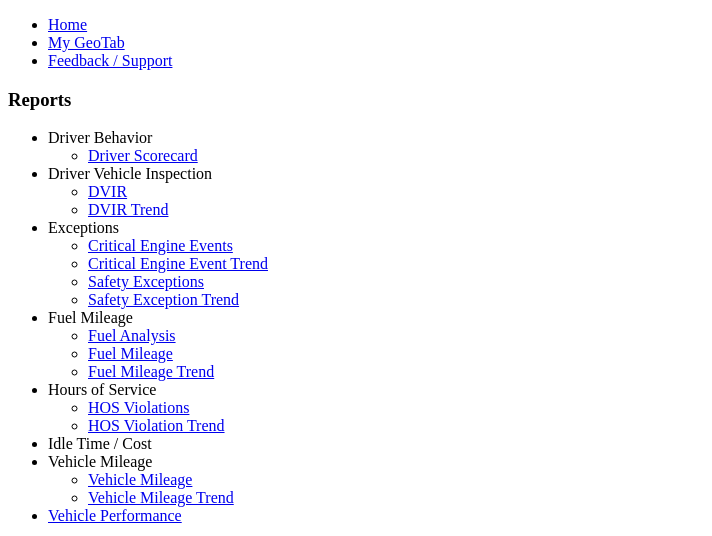 scroll, scrollTop: 200, scrollLeft: 0, axis: vertical 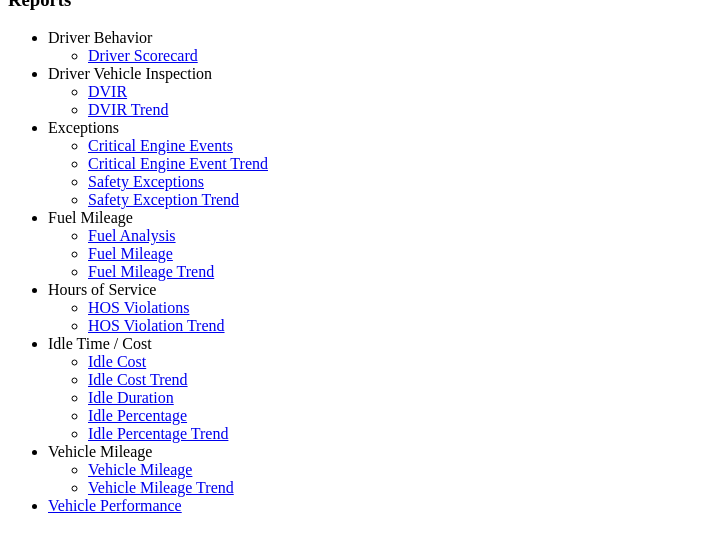 click at bounding box center (95, 964) 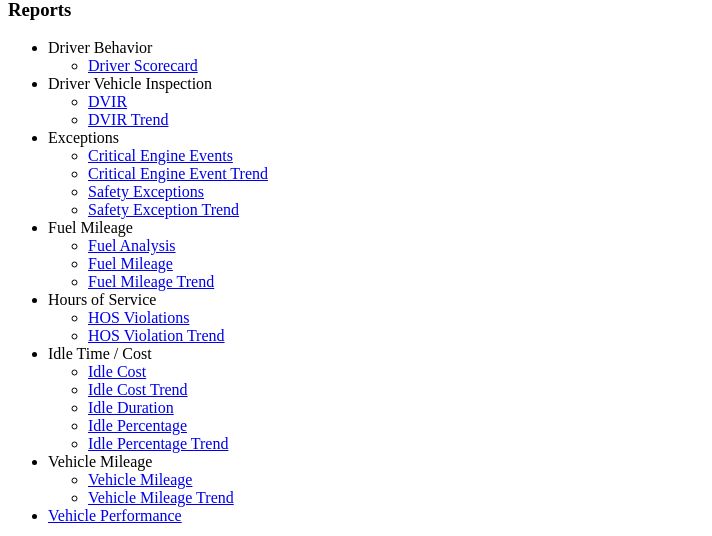scroll, scrollTop: 0, scrollLeft: 0, axis: both 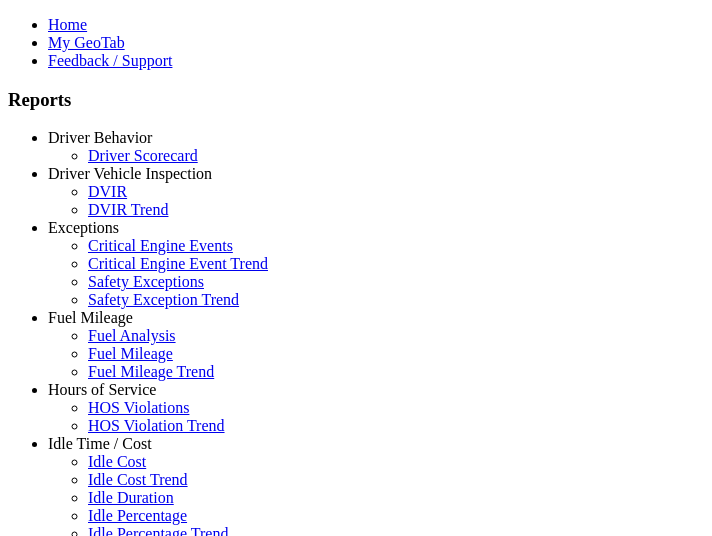 click at bounding box center (66, 2260) 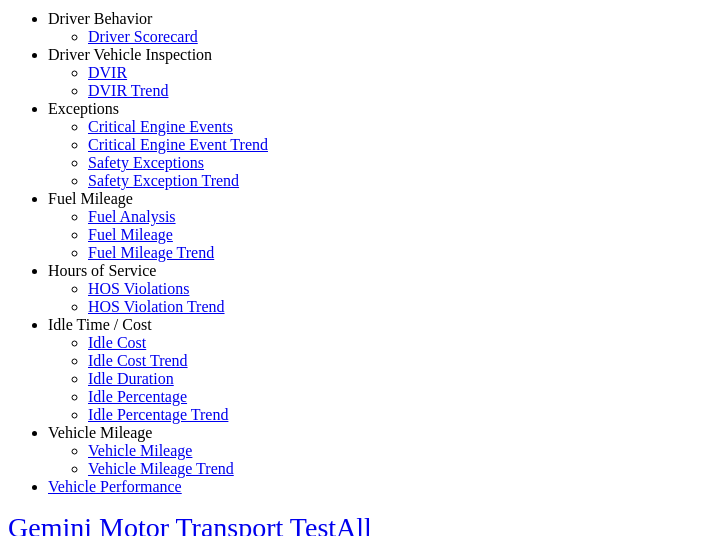 scroll, scrollTop: 235, scrollLeft: 0, axis: vertical 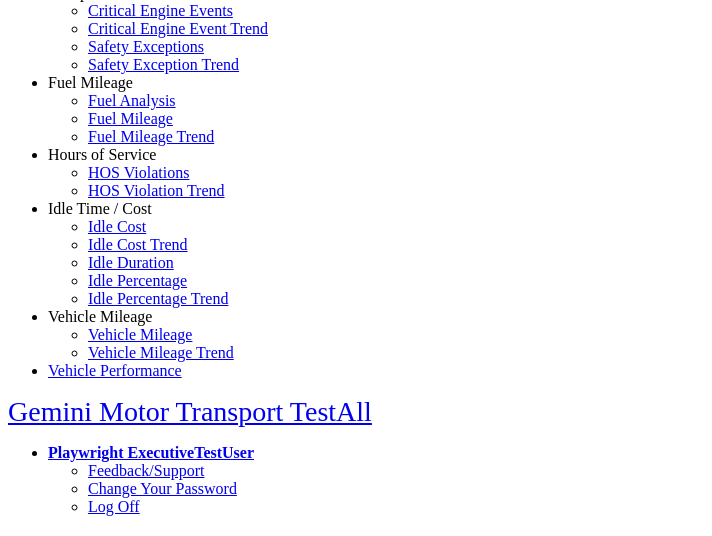 drag, startPoint x: 520, startPoint y: 251, endPoint x: 508, endPoint y: 258, distance: 13.892444 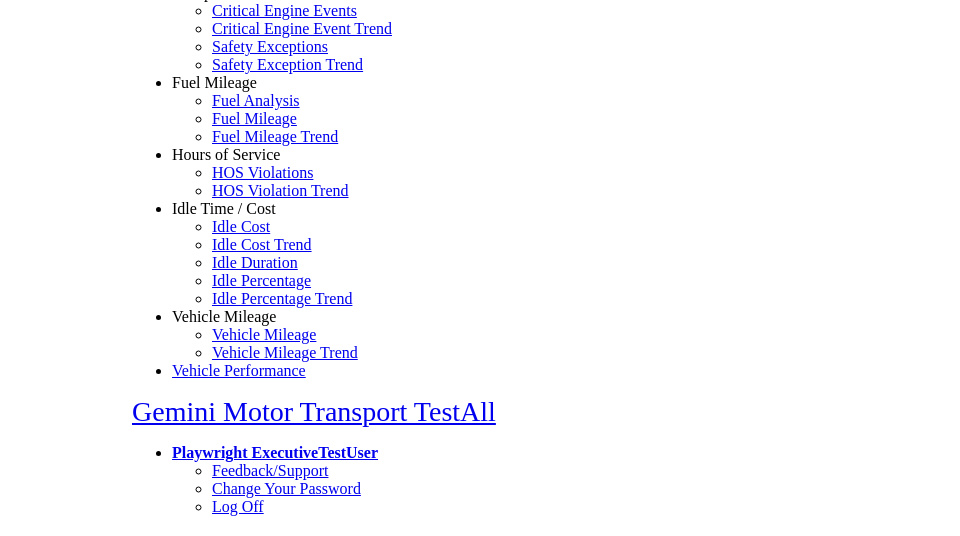 scroll, scrollTop: 202, scrollLeft: 0, axis: vertical 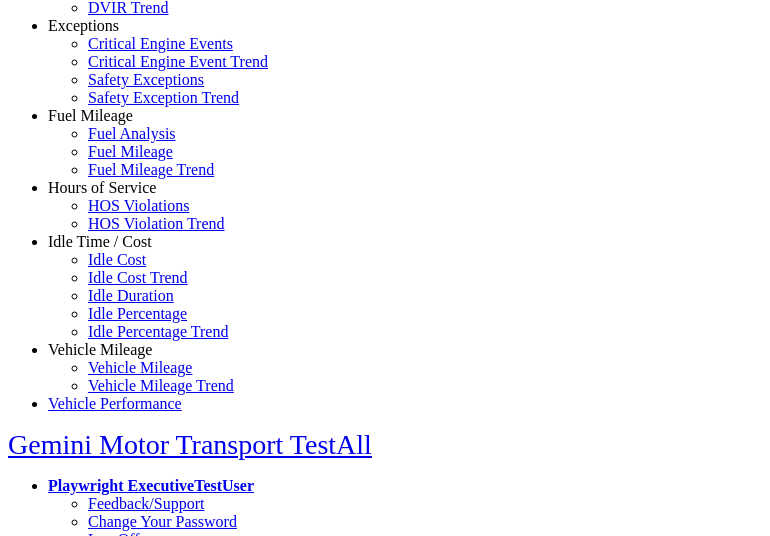 type 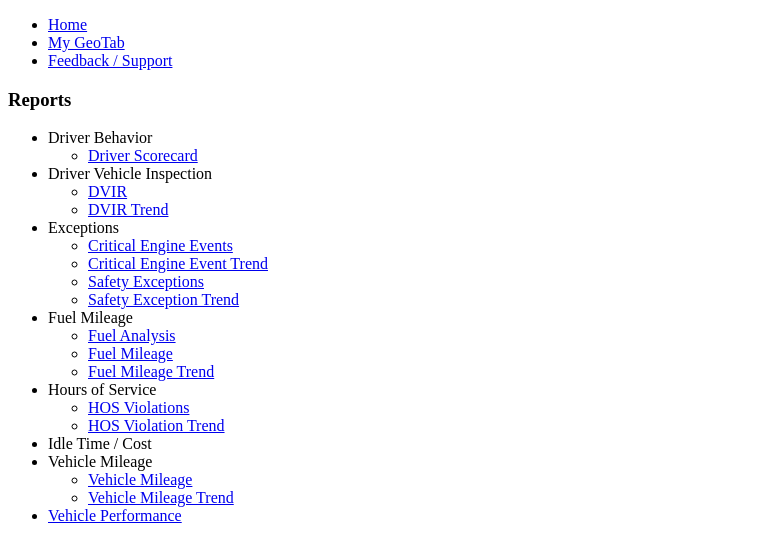 scroll, scrollTop: 0, scrollLeft: 0, axis: both 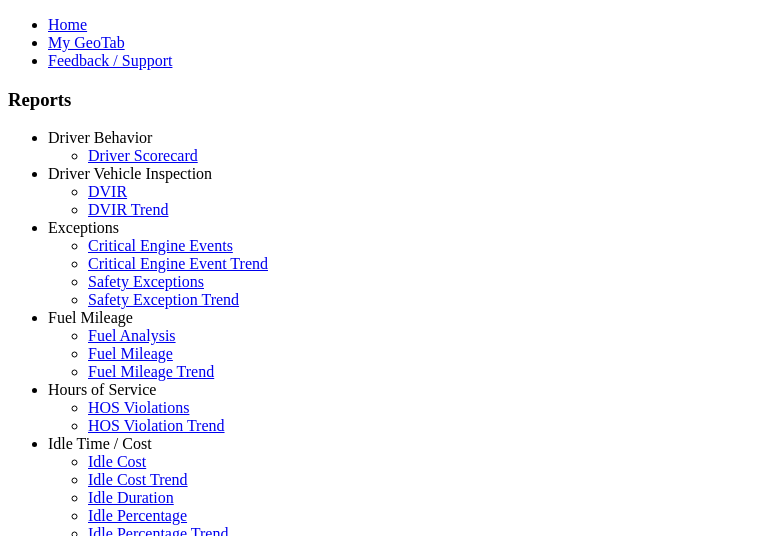 click on "Show/Hide Report Options" at bounding box center [95, 826] 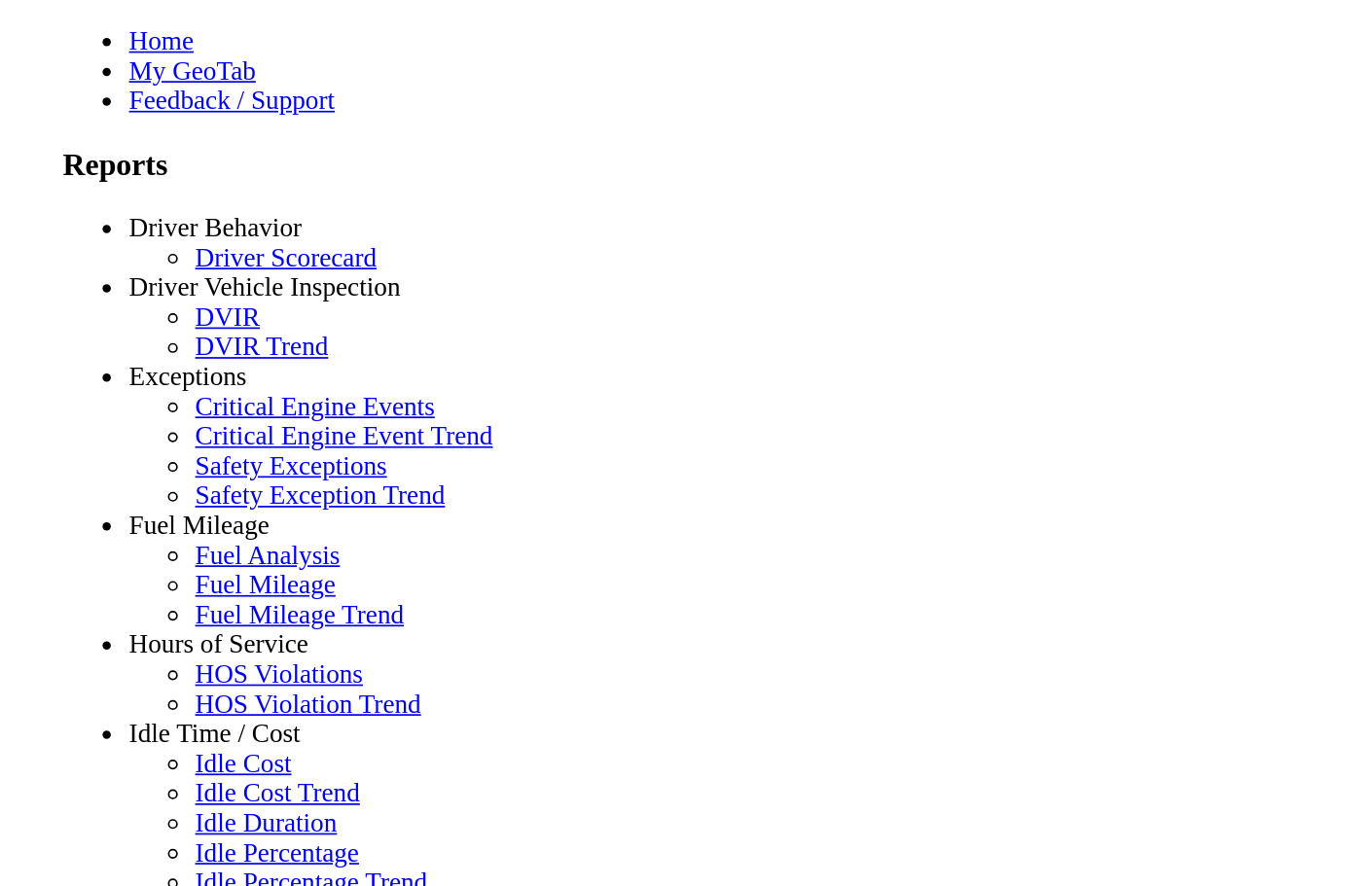 scroll, scrollTop: 97, scrollLeft: 0, axis: vertical 